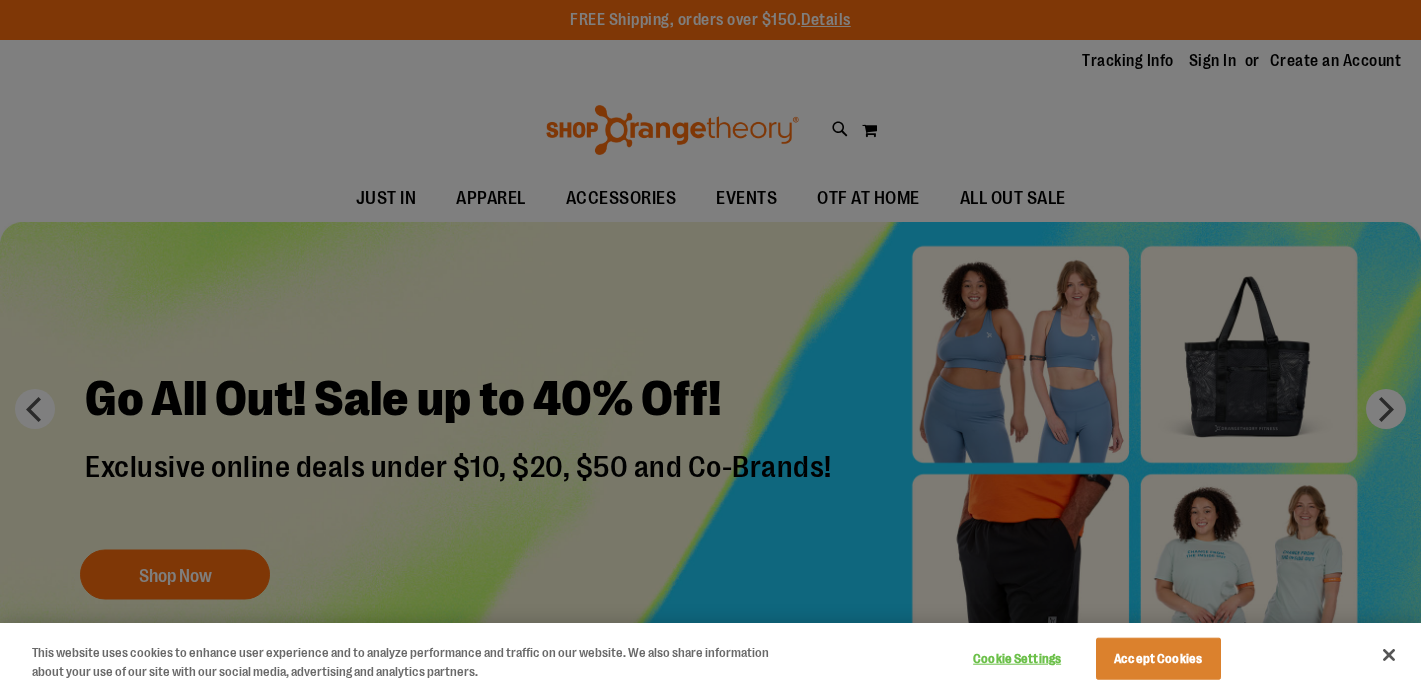 scroll, scrollTop: 0, scrollLeft: 0, axis: both 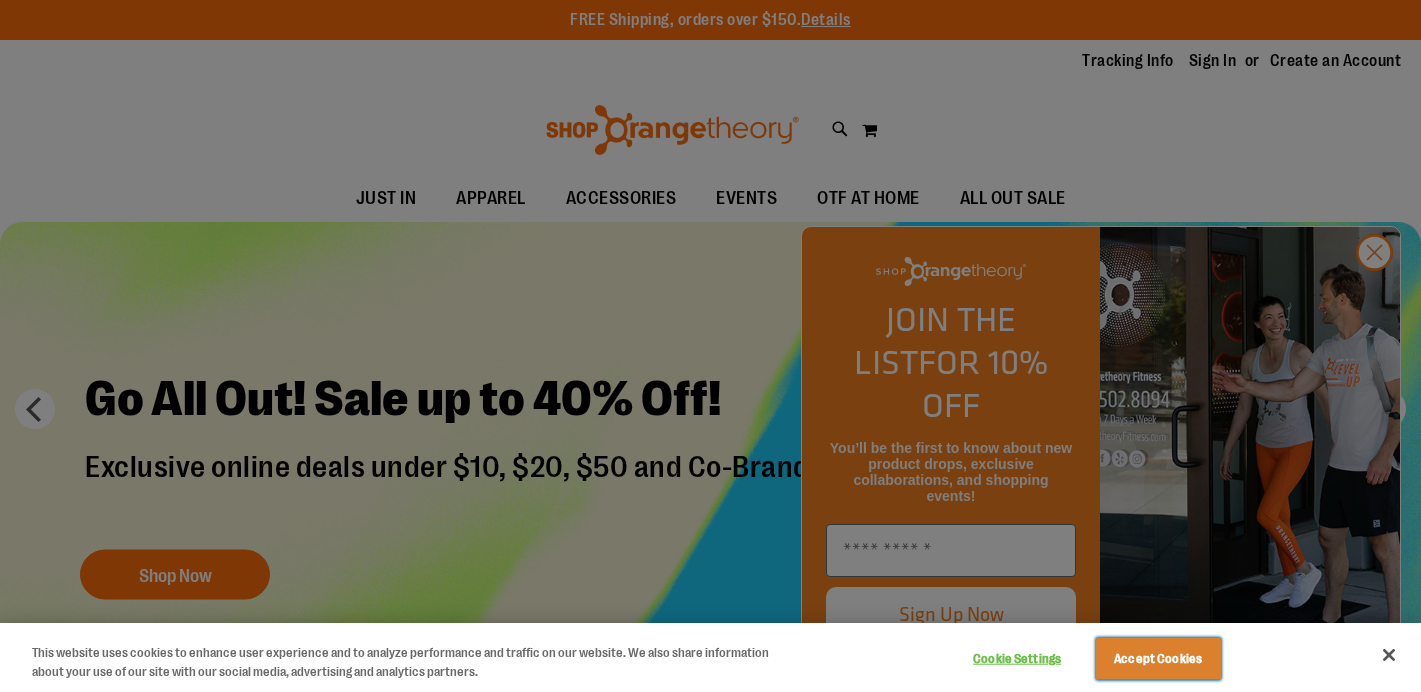 click on "Accept Cookies" at bounding box center (1158, 659) 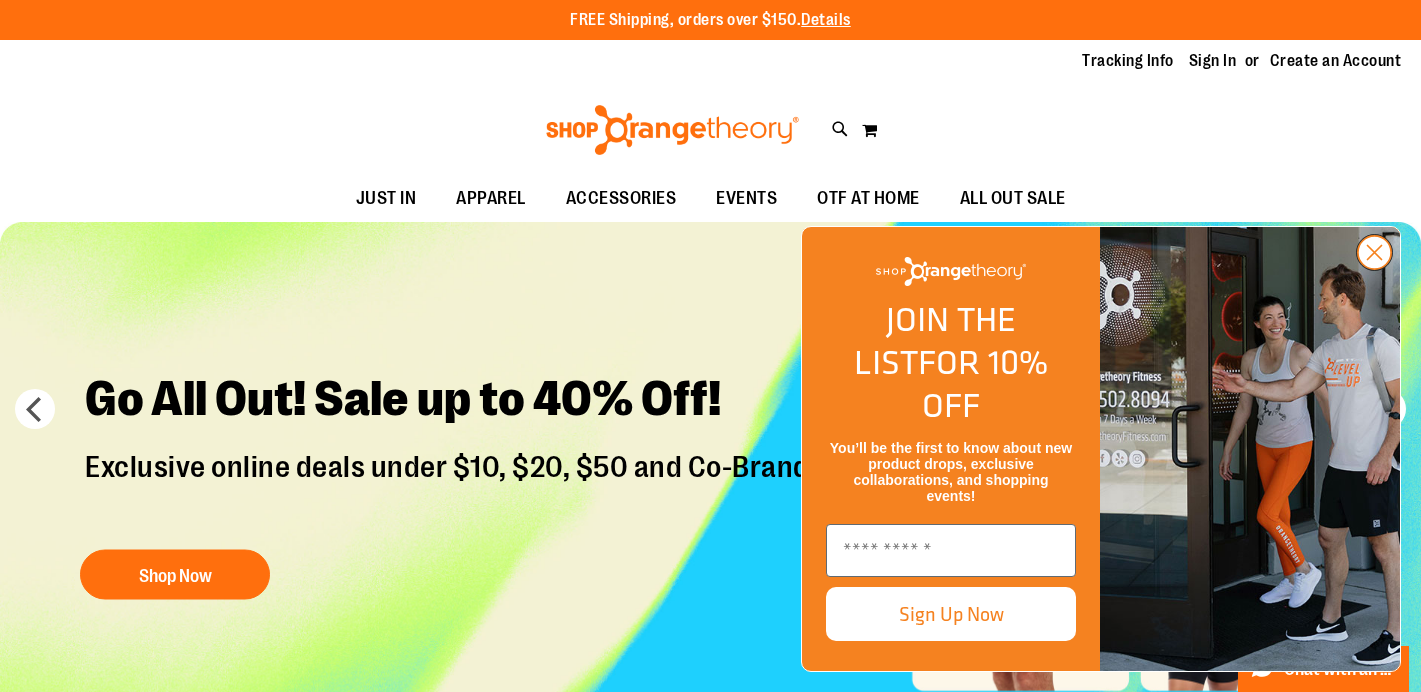 click 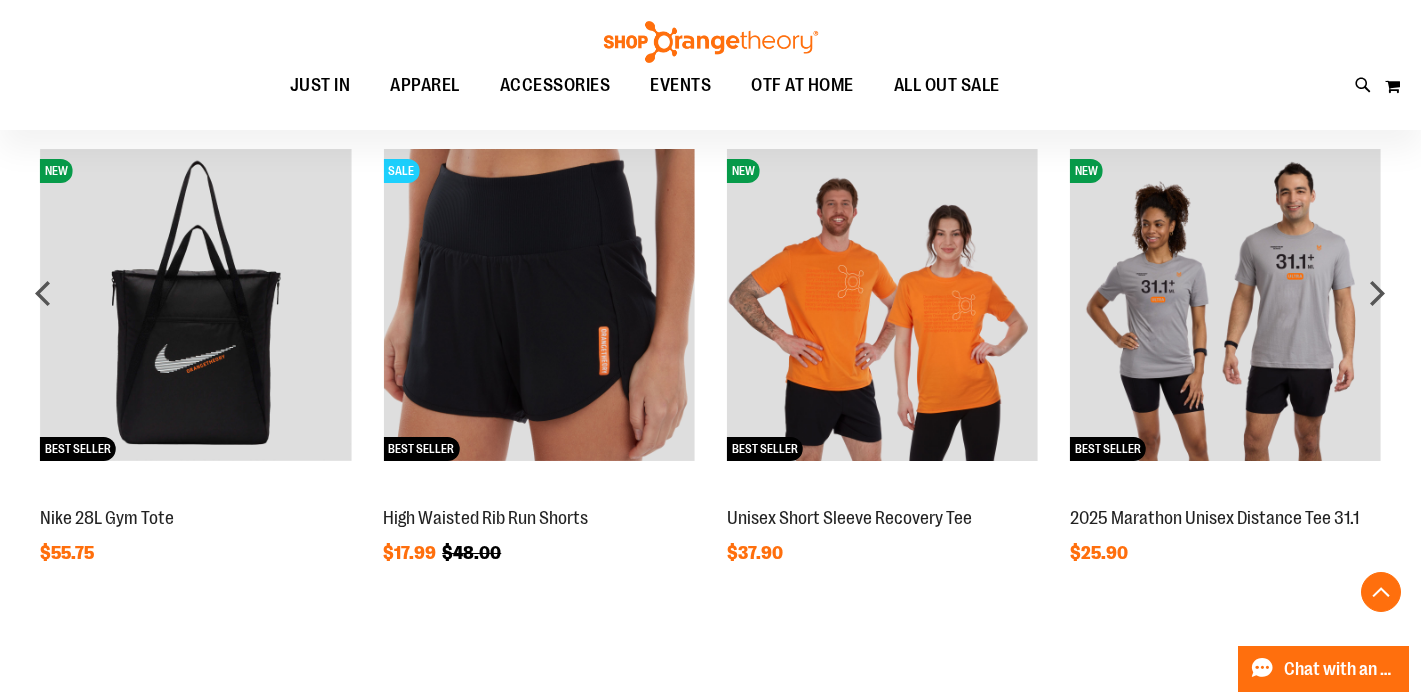 scroll, scrollTop: 1507, scrollLeft: 0, axis: vertical 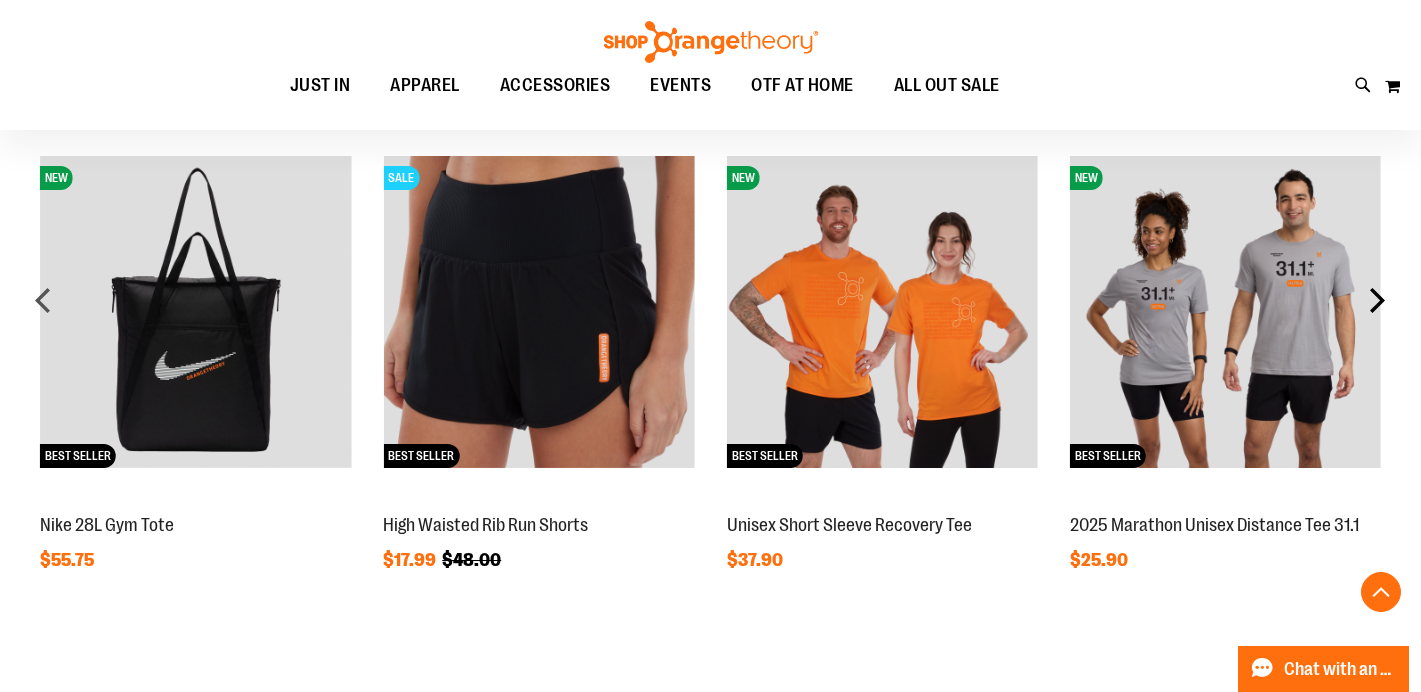 click on "next" at bounding box center (1377, 300) 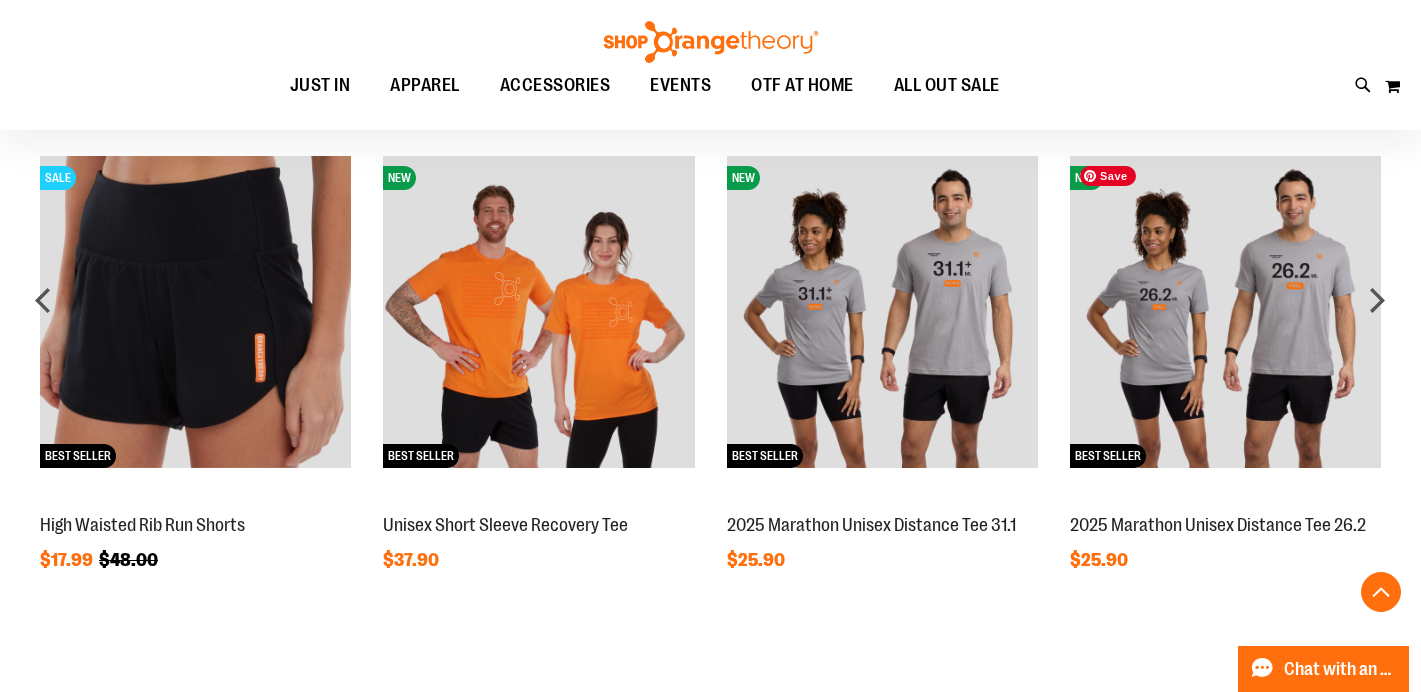 click at bounding box center (1225, 311) 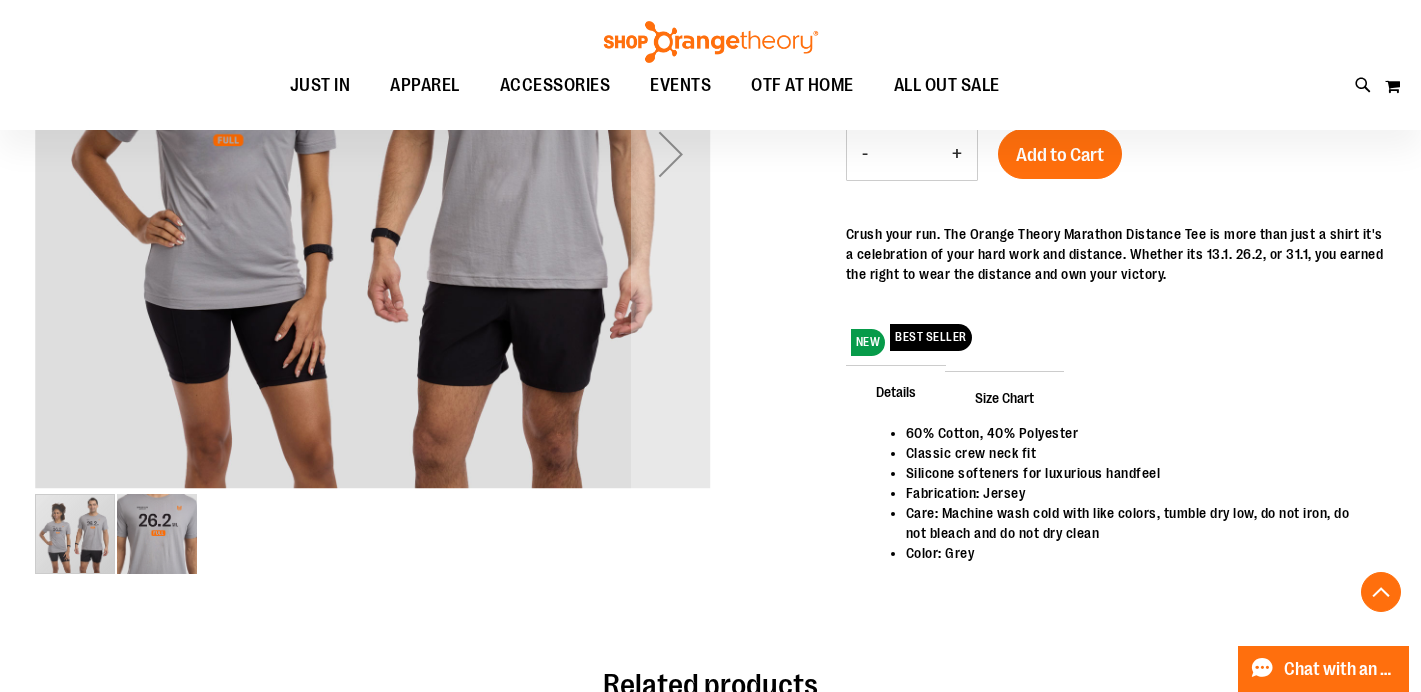 scroll, scrollTop: 617, scrollLeft: 0, axis: vertical 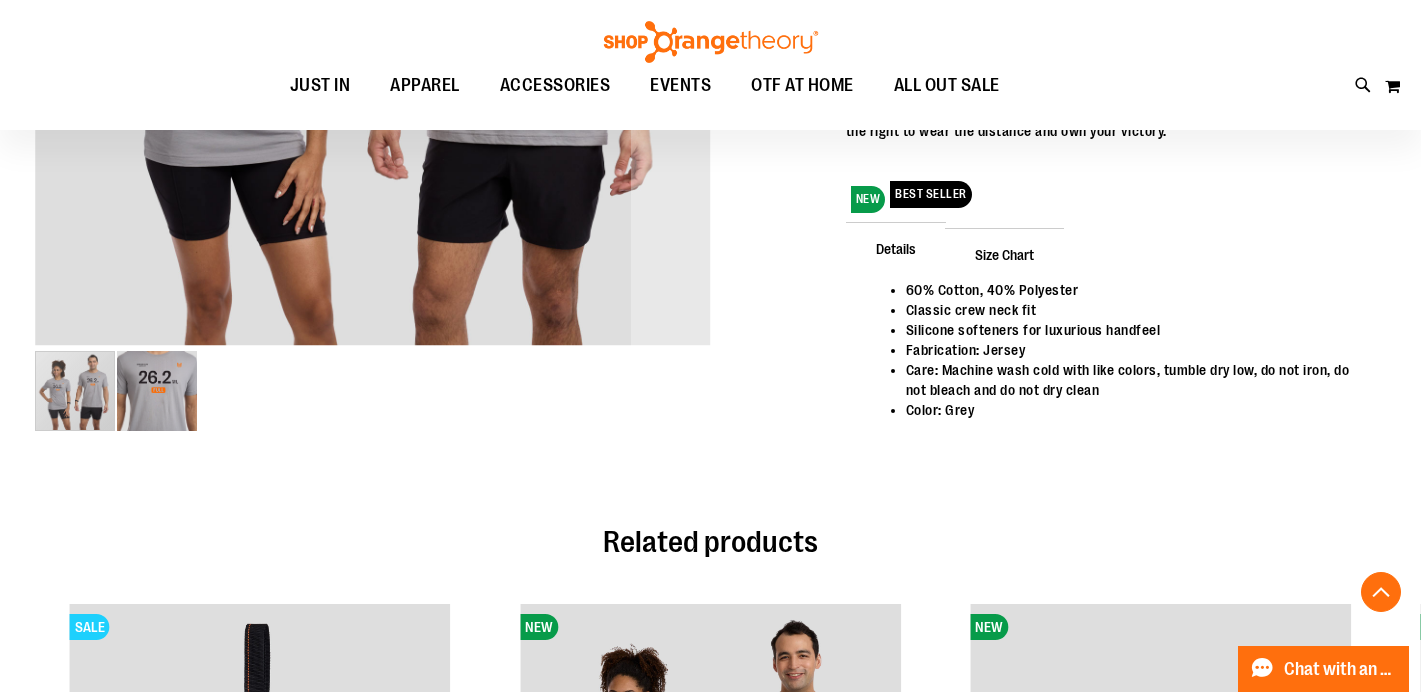 click at bounding box center (157, 391) 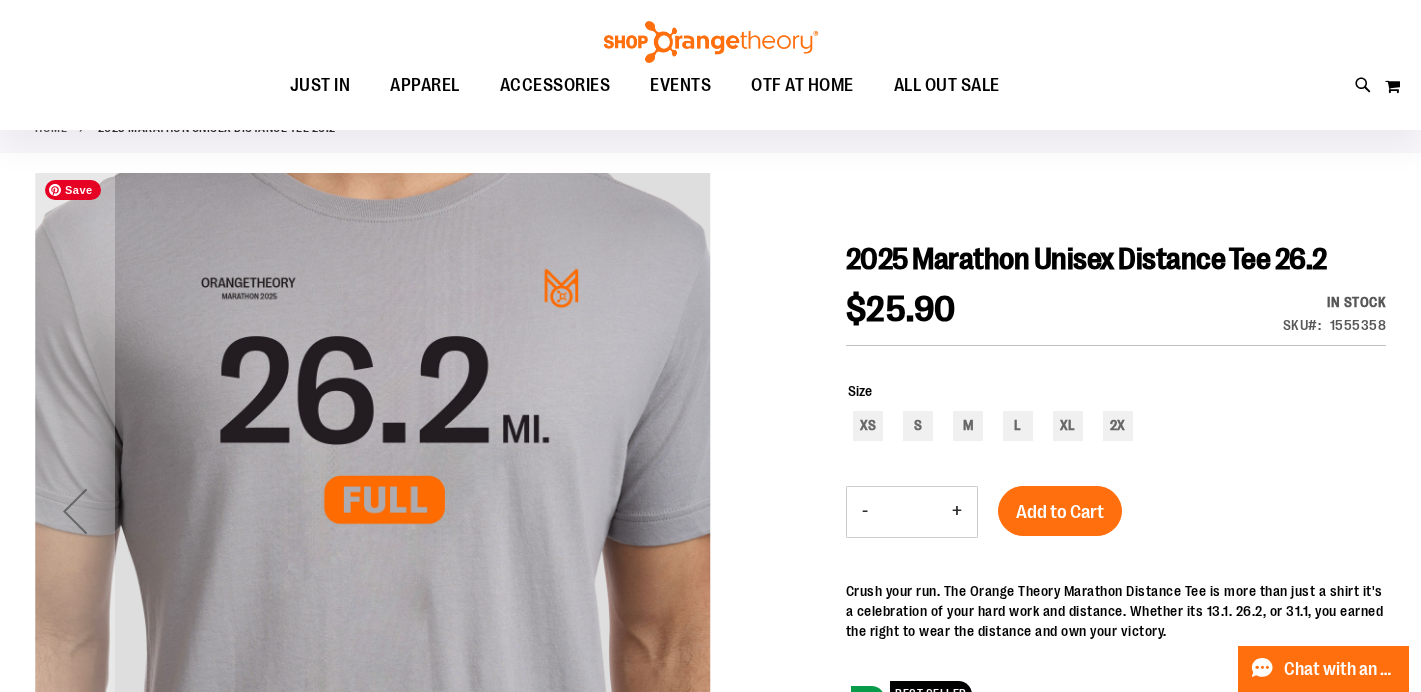 scroll, scrollTop: 0, scrollLeft: 0, axis: both 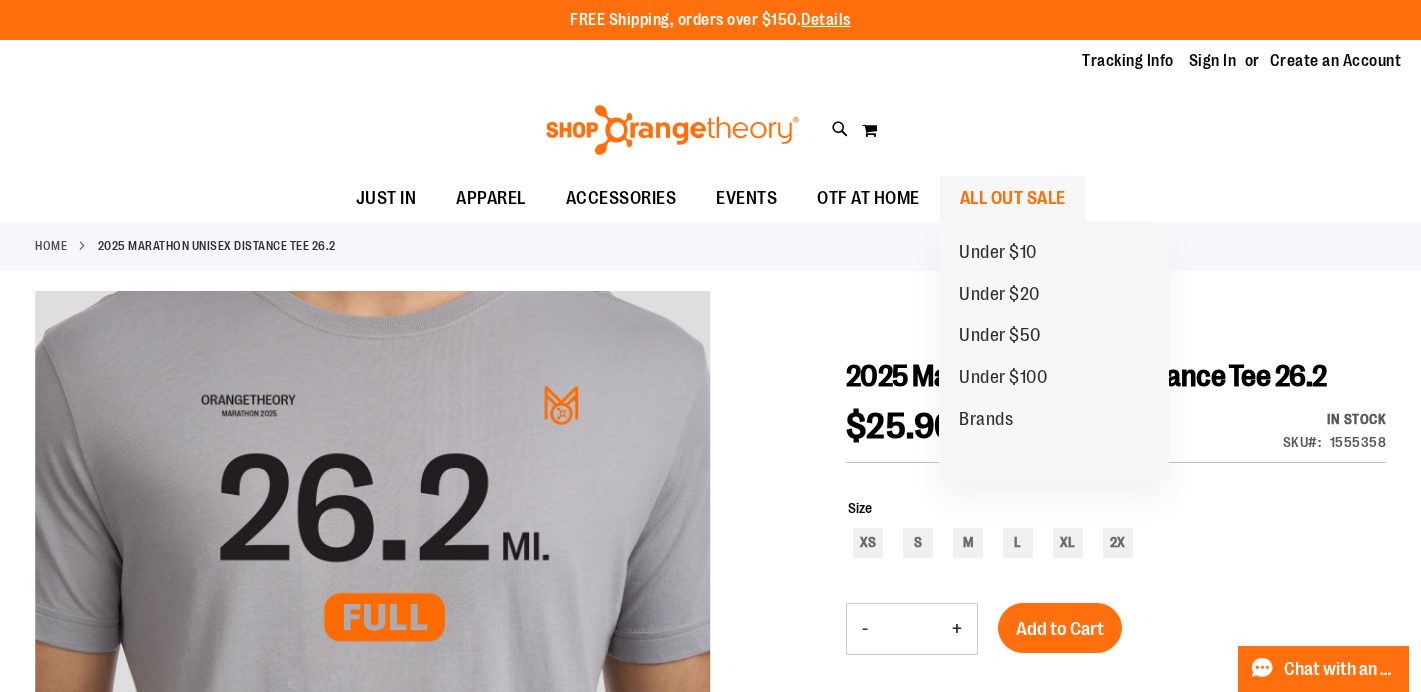 click on "ALL OUT SALE" at bounding box center (1013, 198) 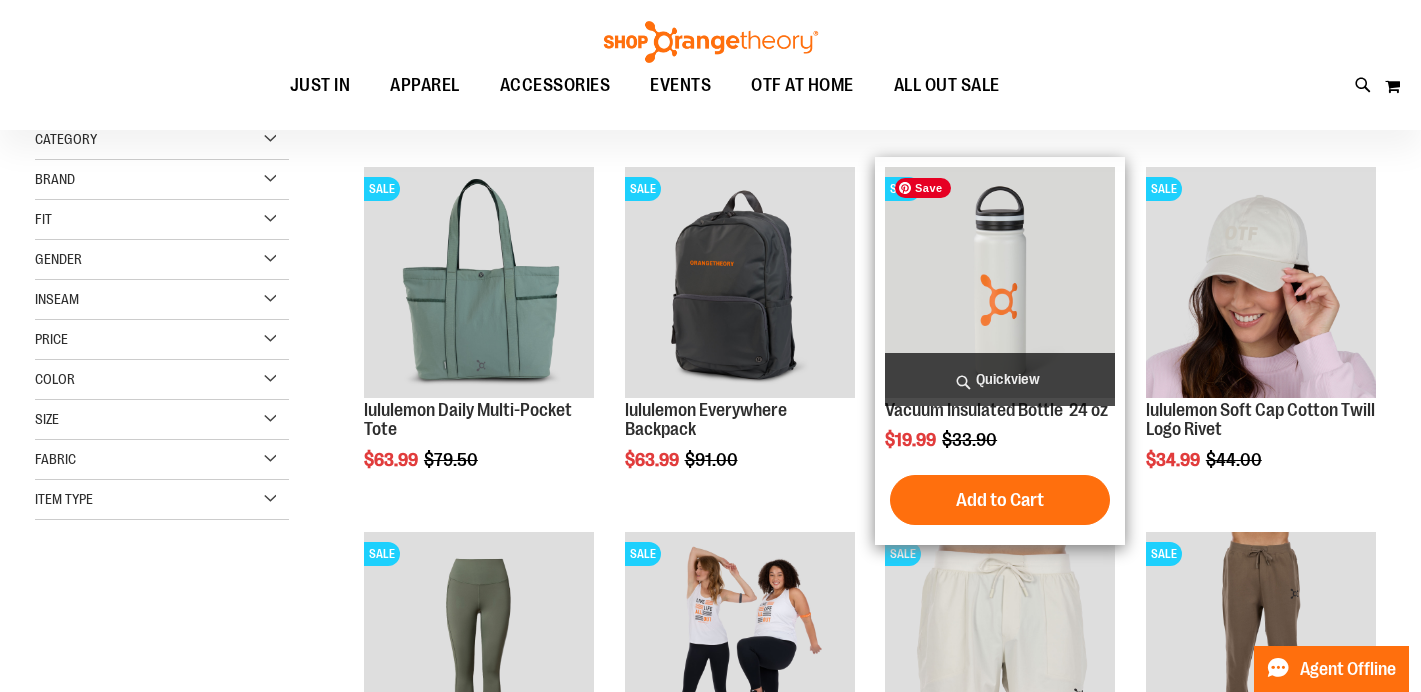 scroll, scrollTop: 243, scrollLeft: 0, axis: vertical 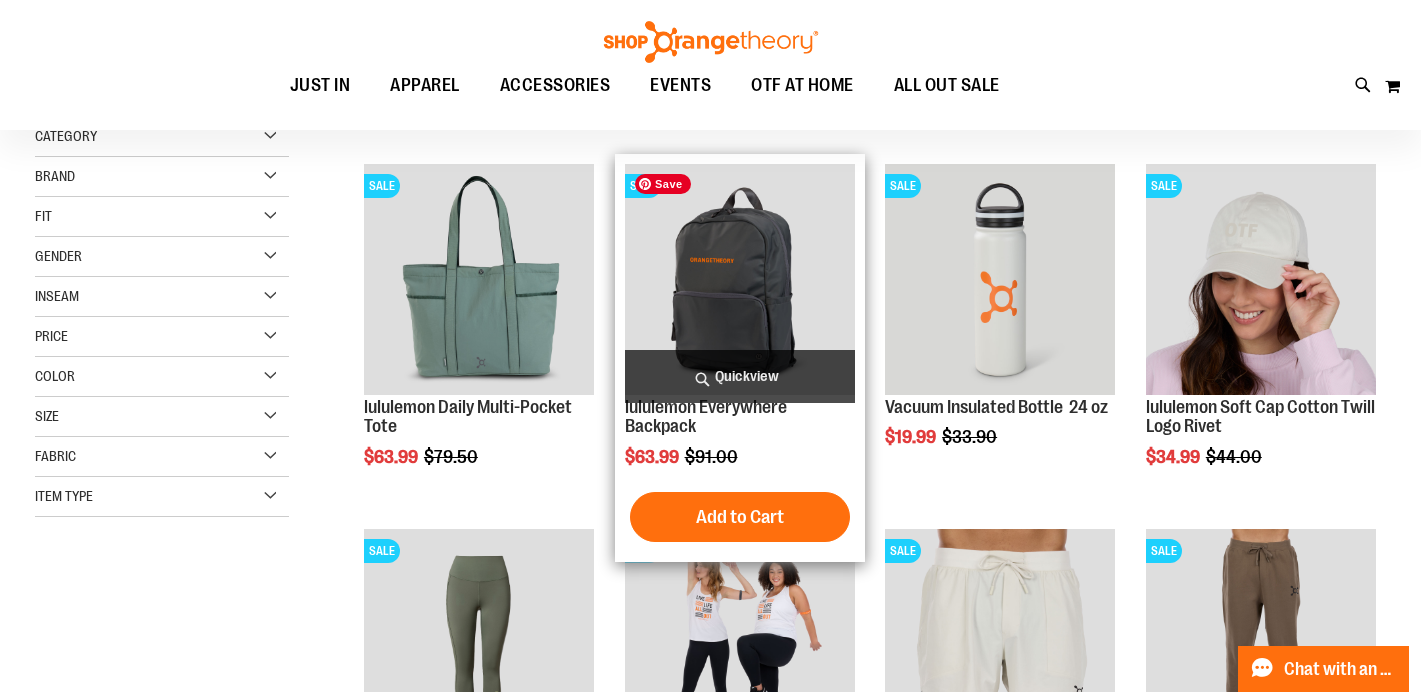 click at bounding box center [740, 279] 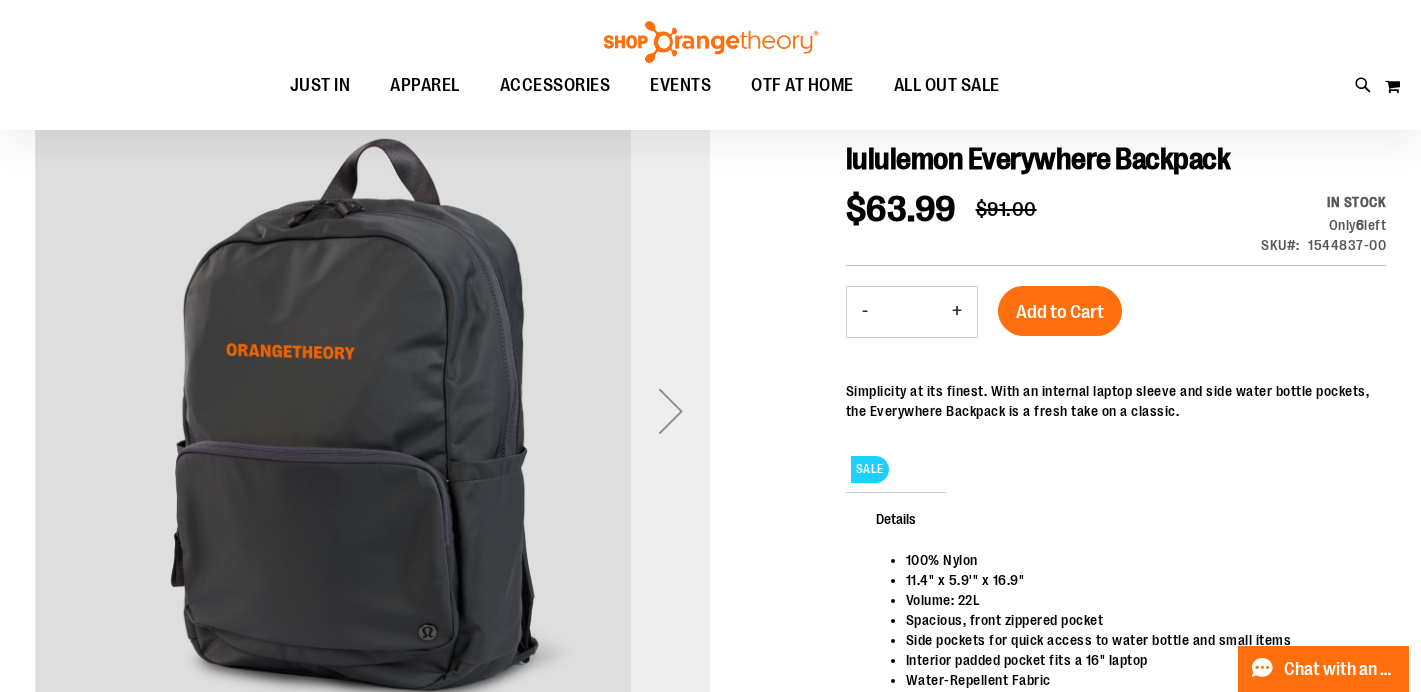scroll, scrollTop: 218, scrollLeft: 0, axis: vertical 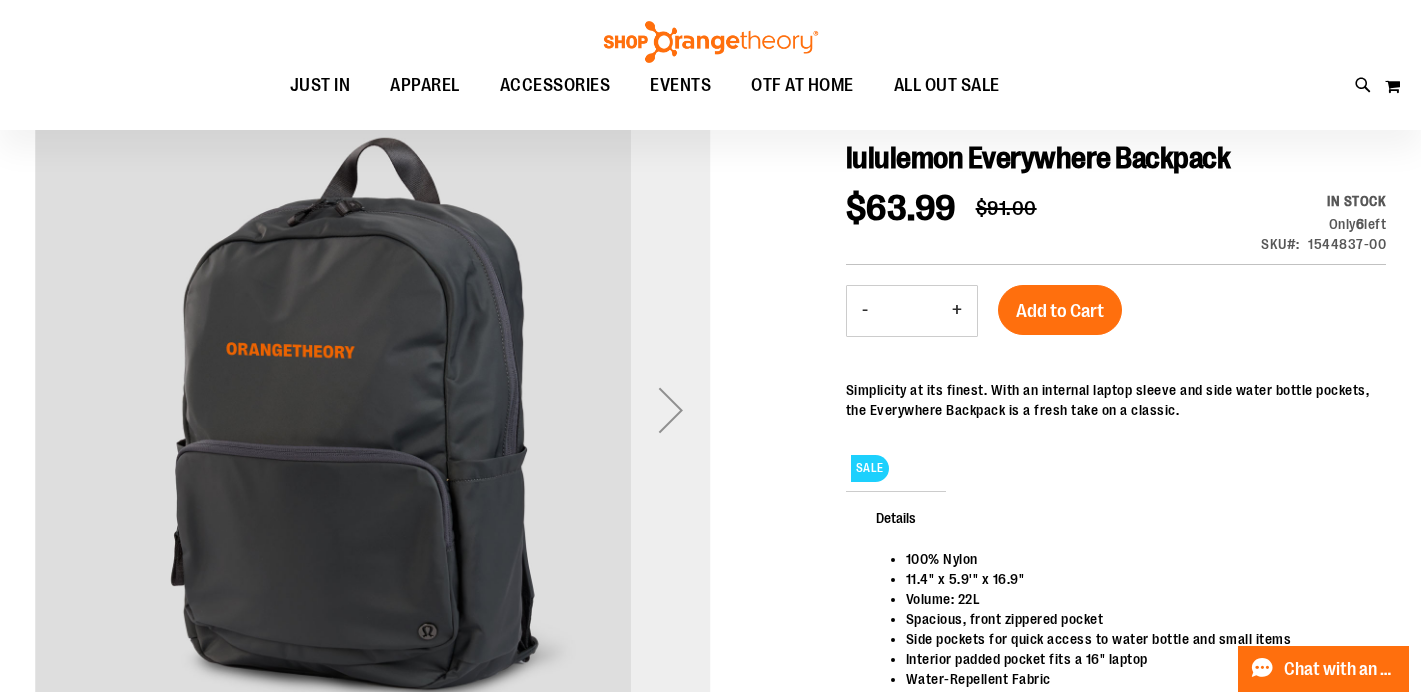 click at bounding box center [671, 410] 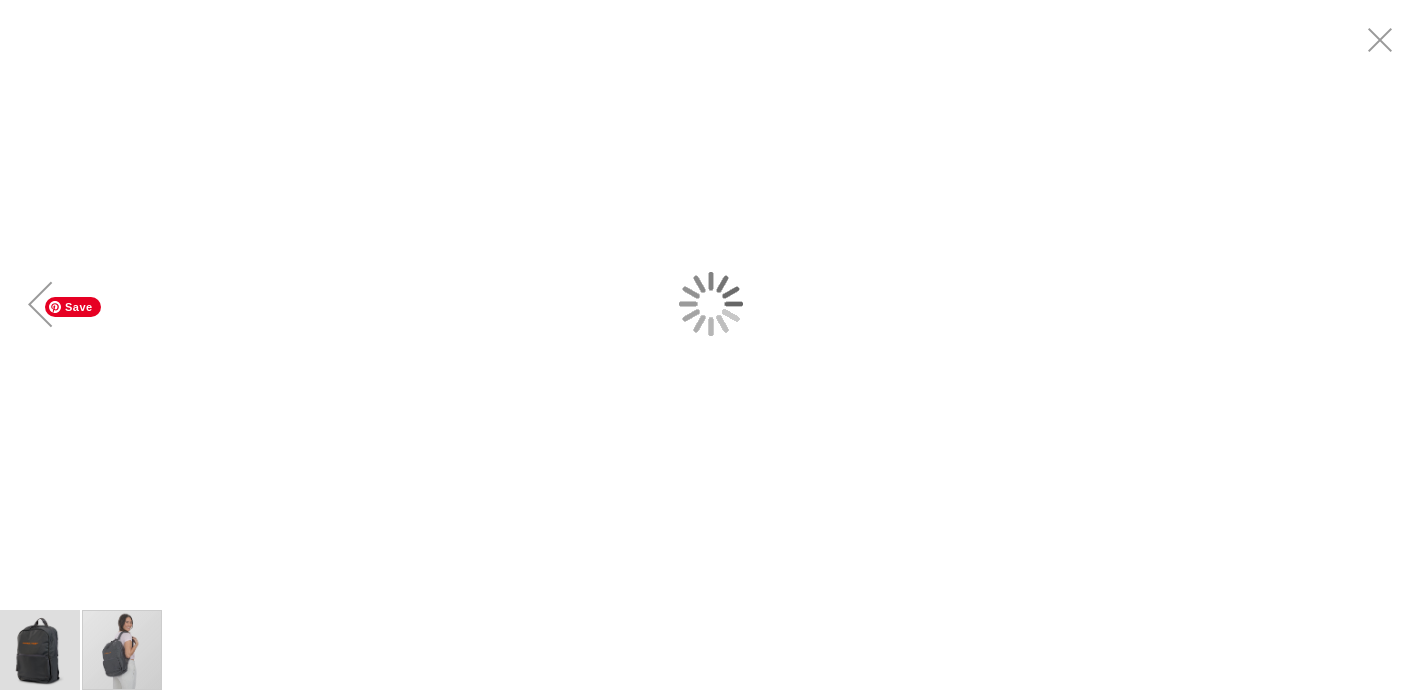 scroll, scrollTop: 0, scrollLeft: 0, axis: both 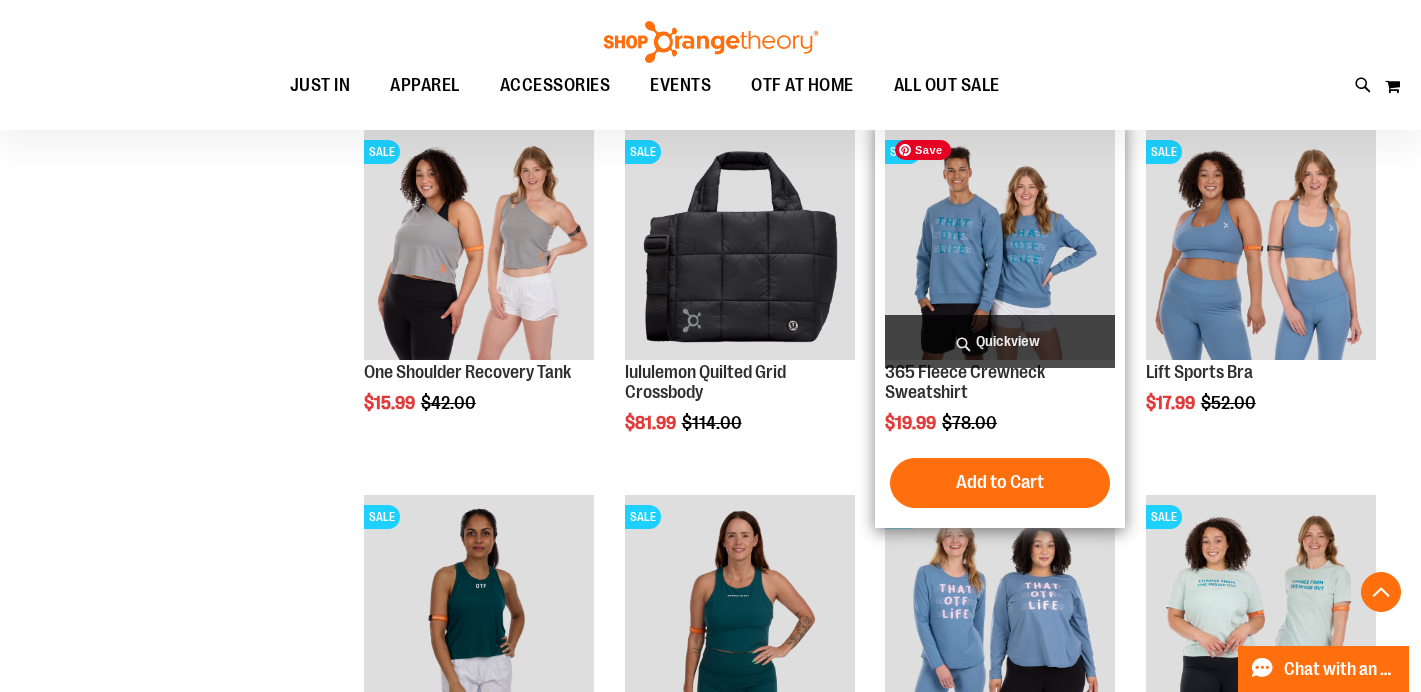 click at bounding box center (1000, 245) 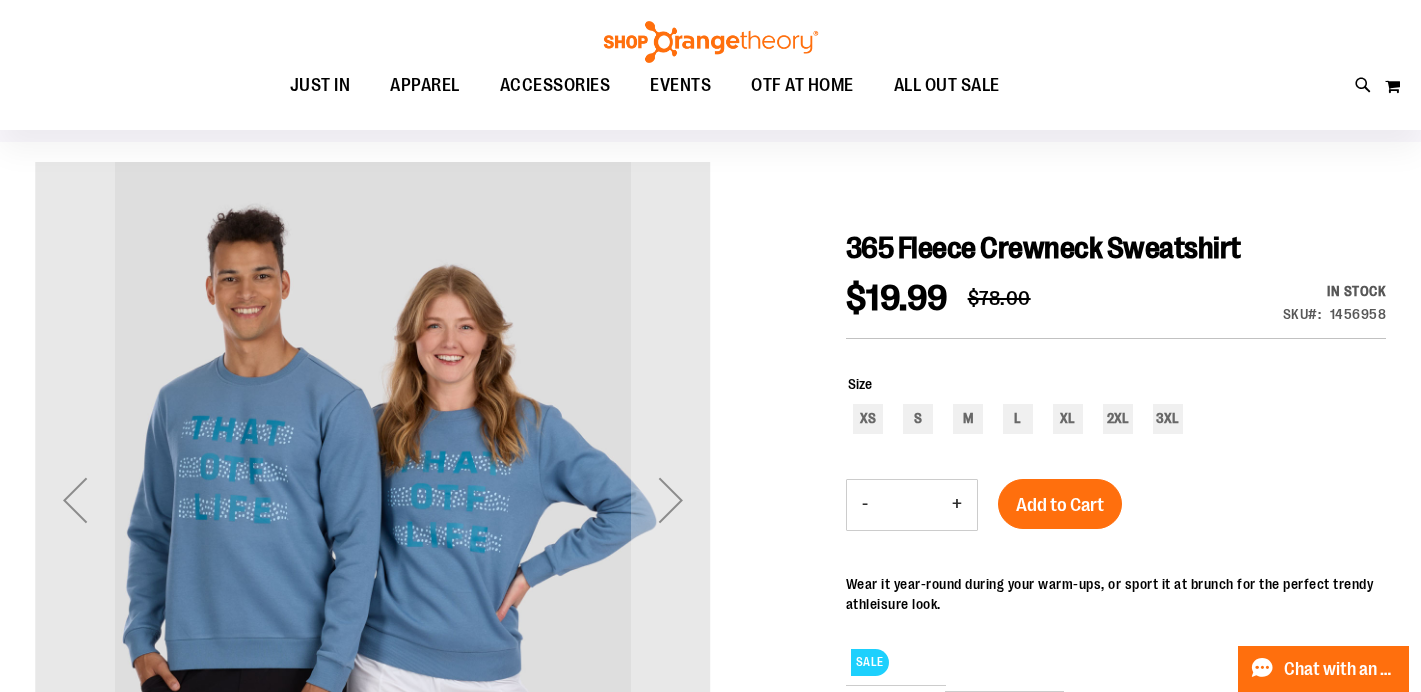 scroll, scrollTop: 135, scrollLeft: 0, axis: vertical 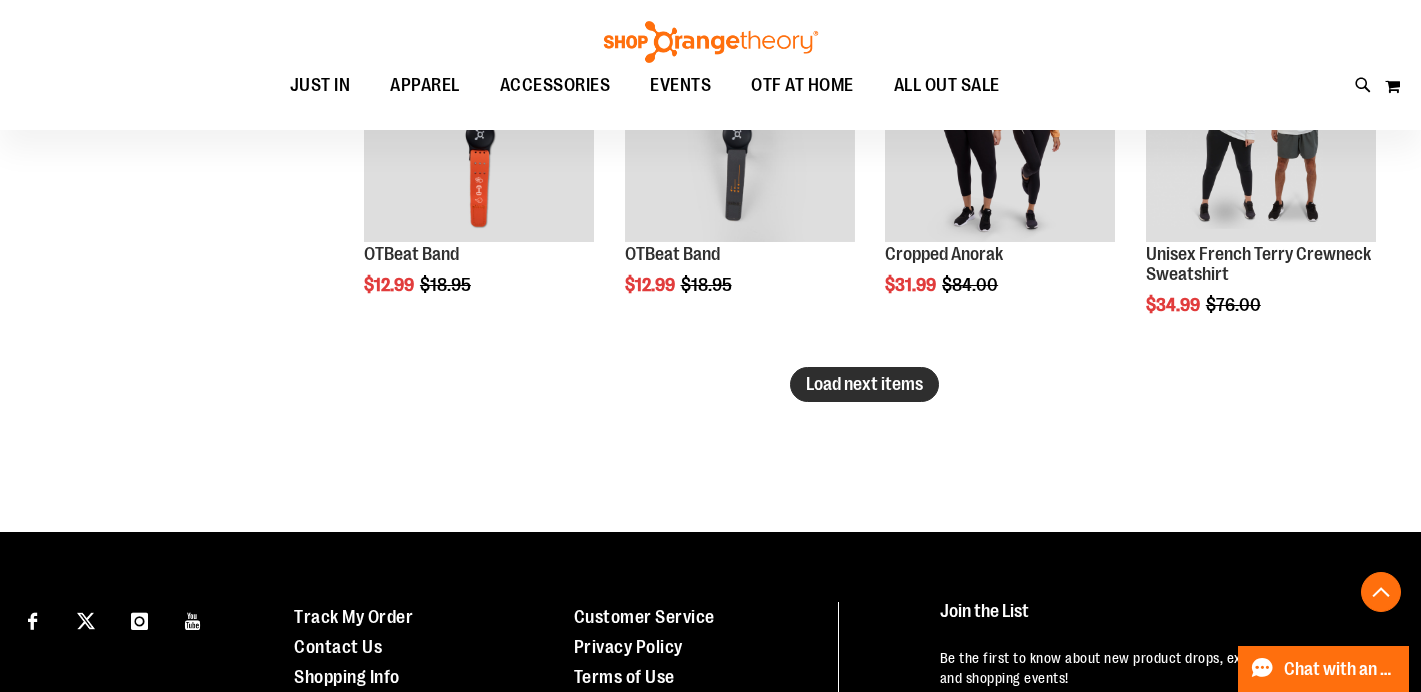 click on "Load next items" at bounding box center [864, 384] 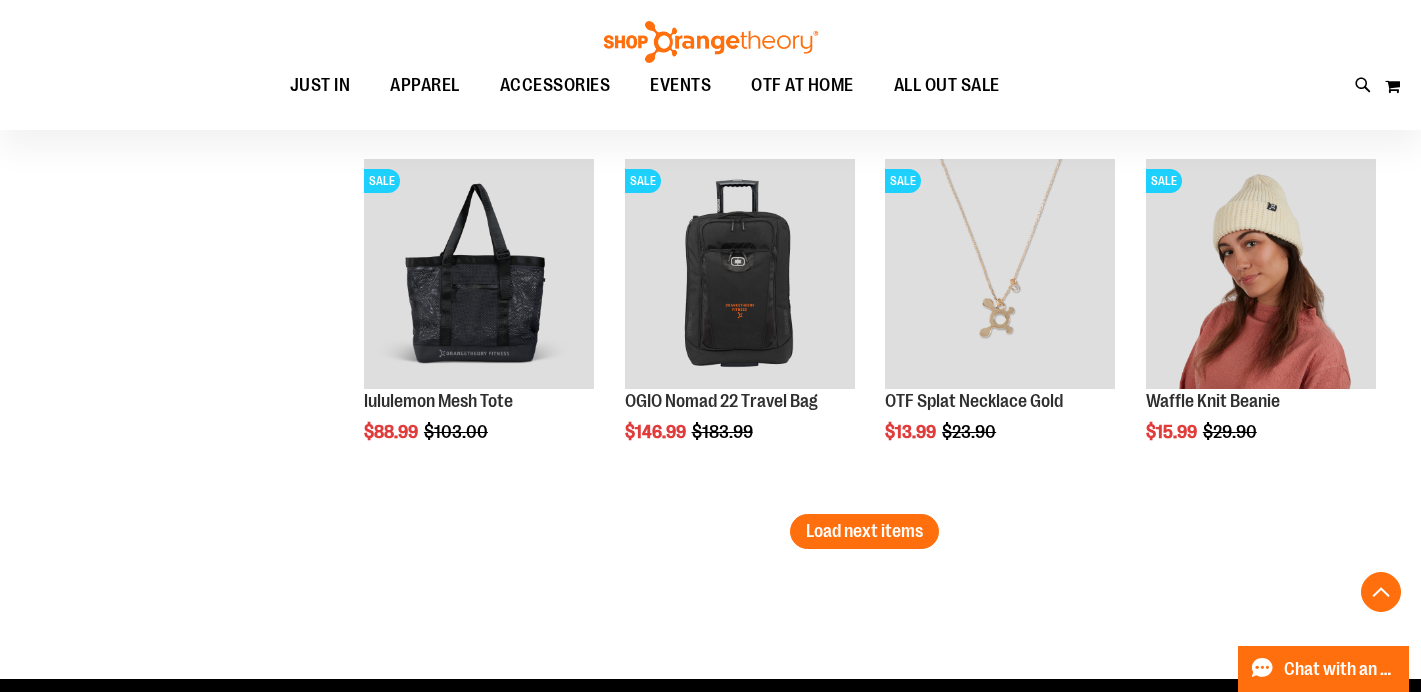 scroll, scrollTop: 4265, scrollLeft: 0, axis: vertical 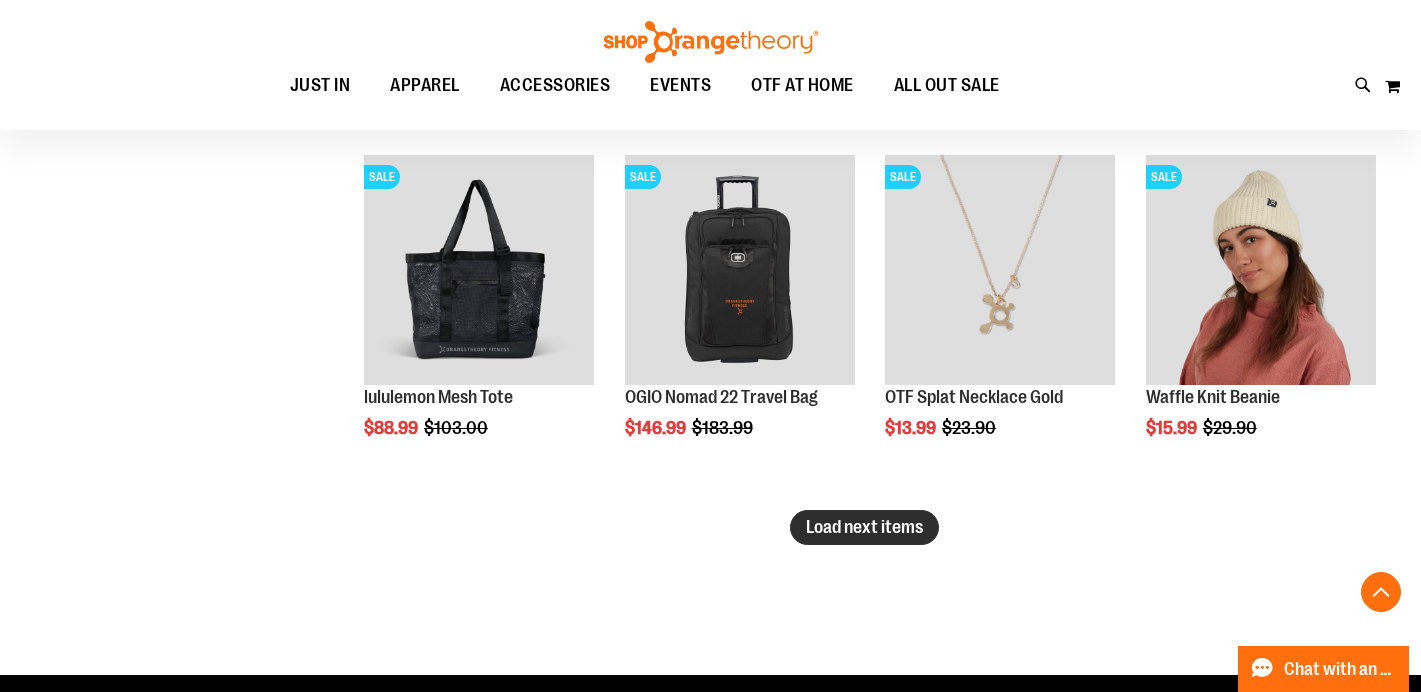 click on "Load next items" at bounding box center (864, 527) 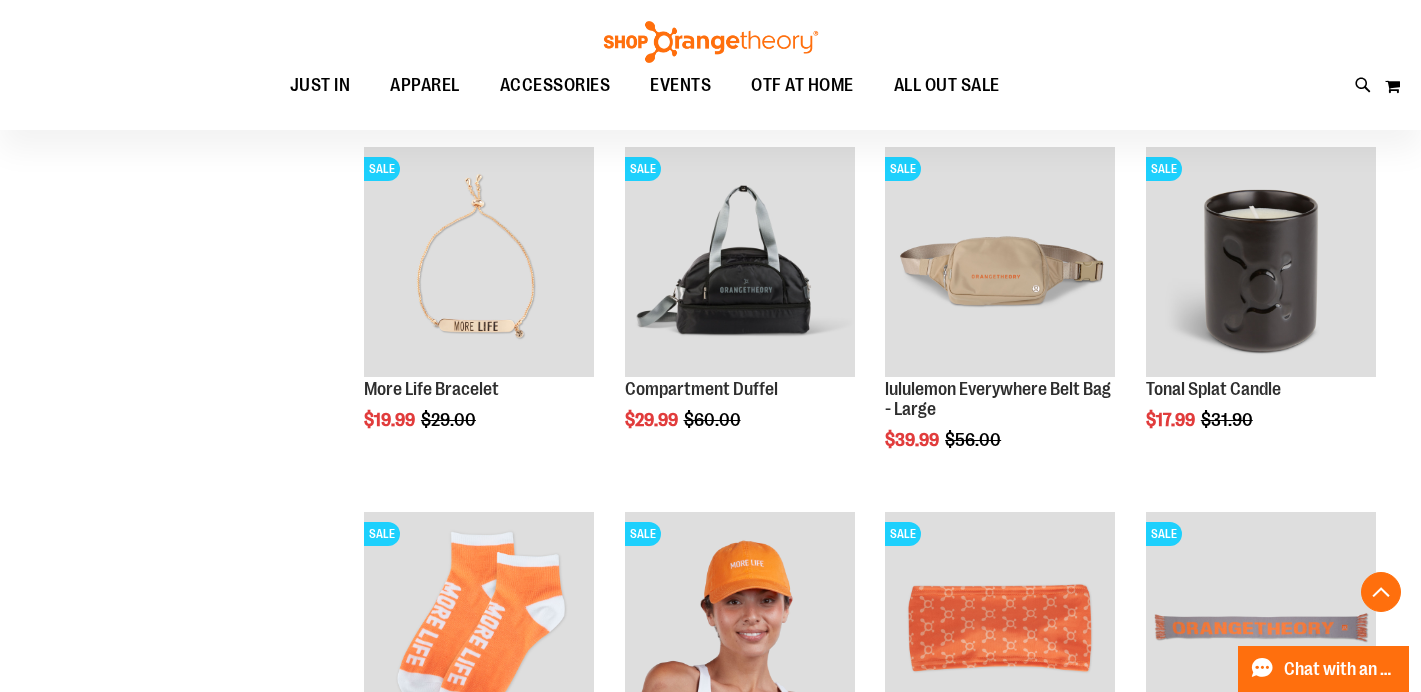 scroll, scrollTop: 4639, scrollLeft: 0, axis: vertical 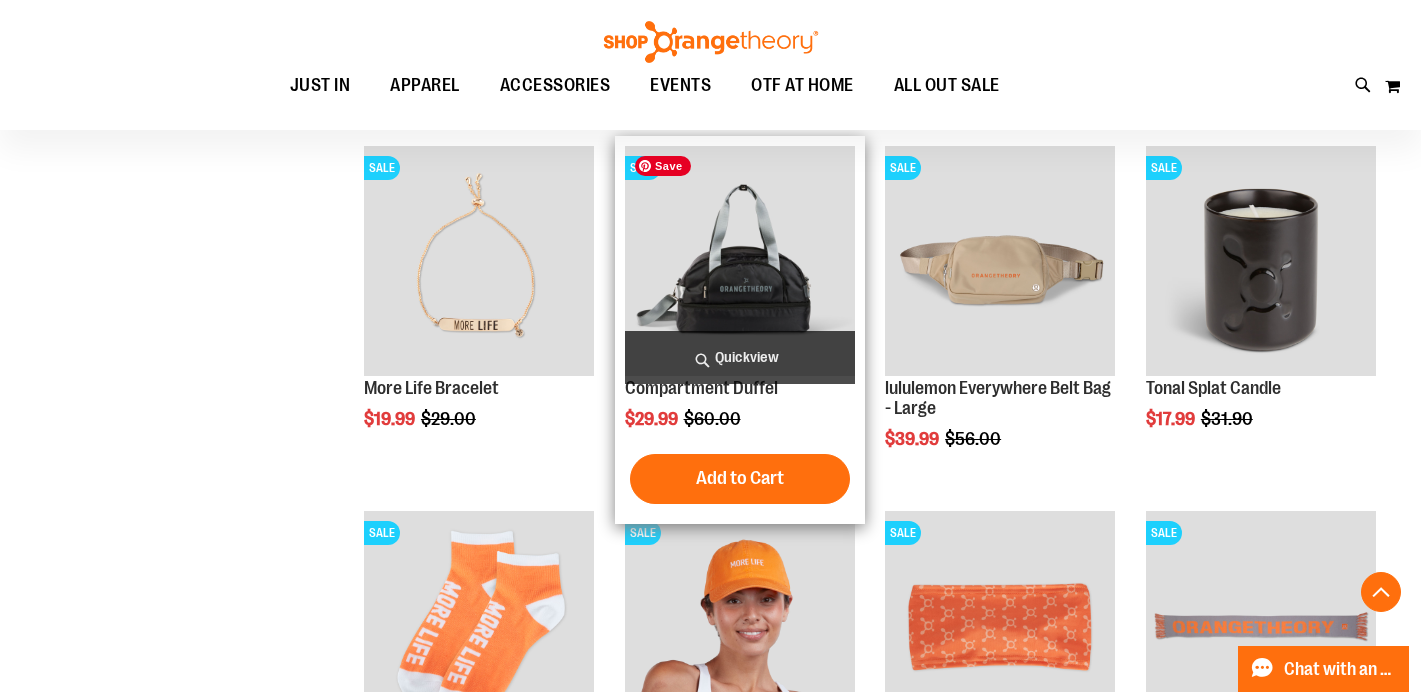click at bounding box center (740, 261) 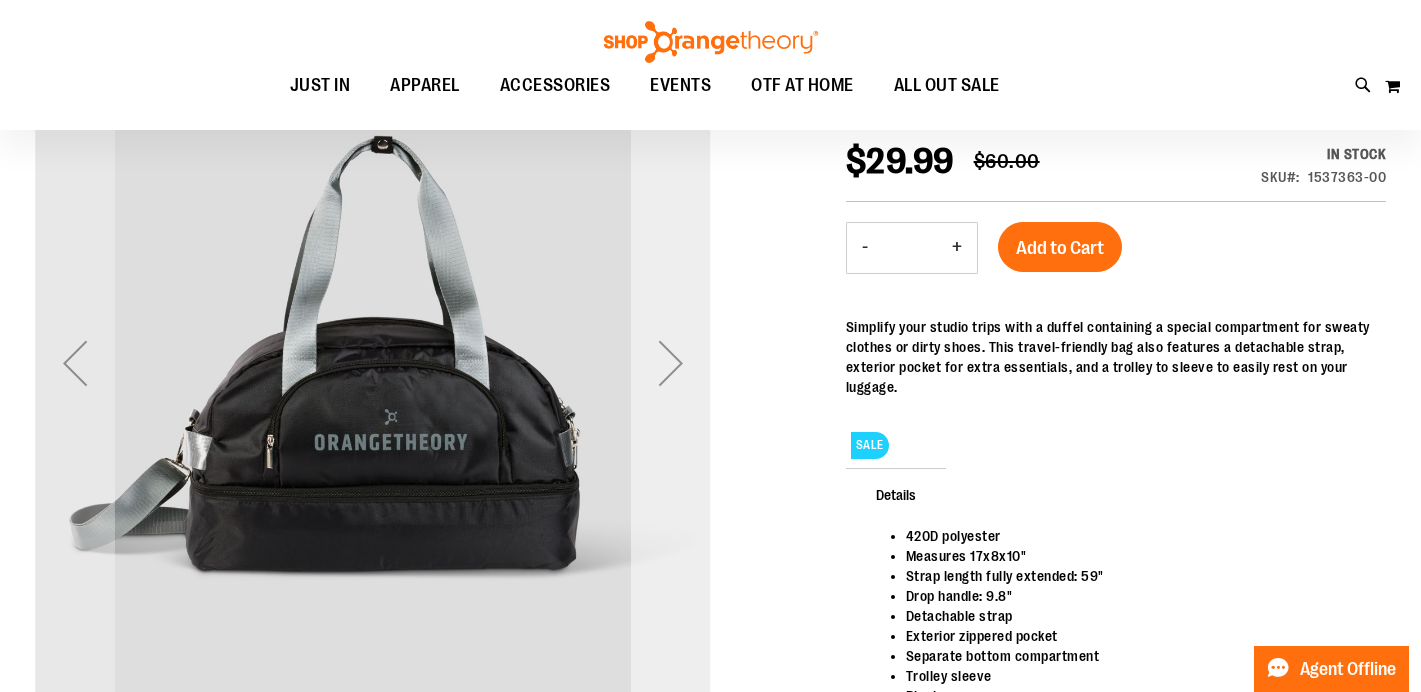 scroll, scrollTop: 267, scrollLeft: 0, axis: vertical 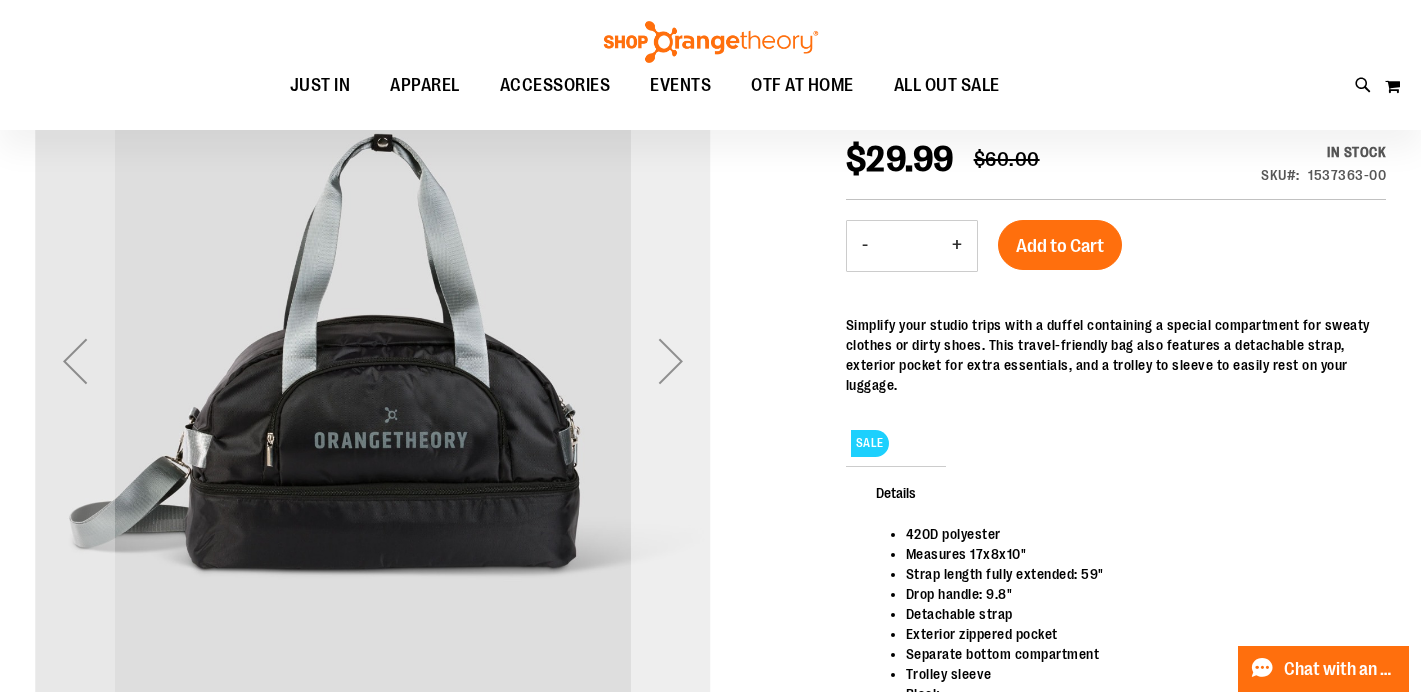 click at bounding box center [671, 361] 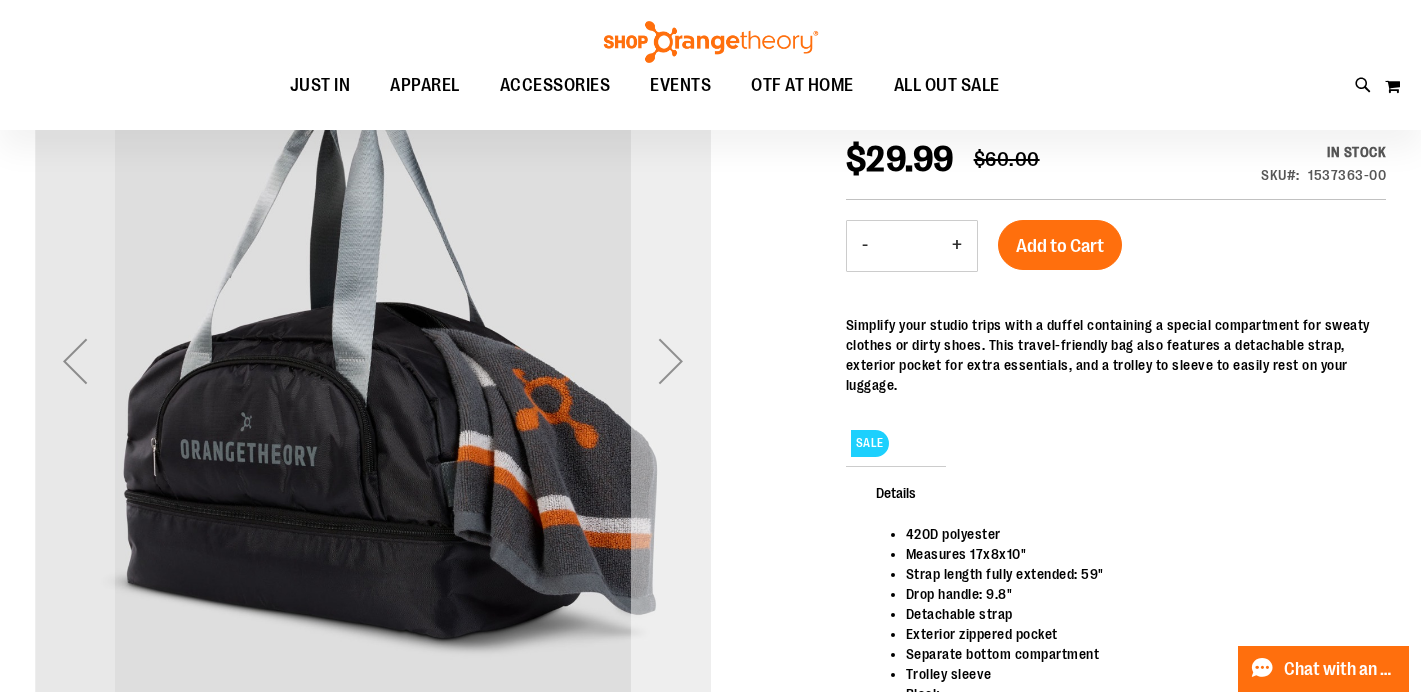 click at bounding box center (671, 361) 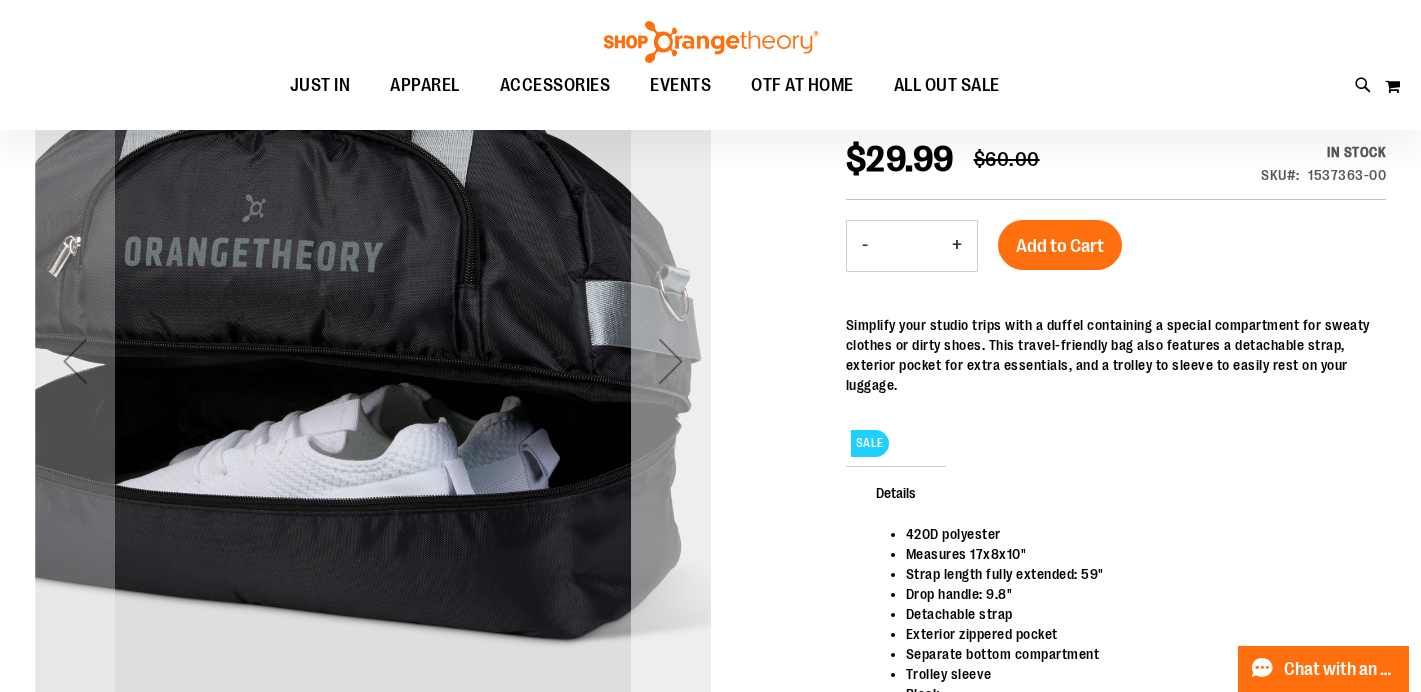 click at bounding box center (671, 361) 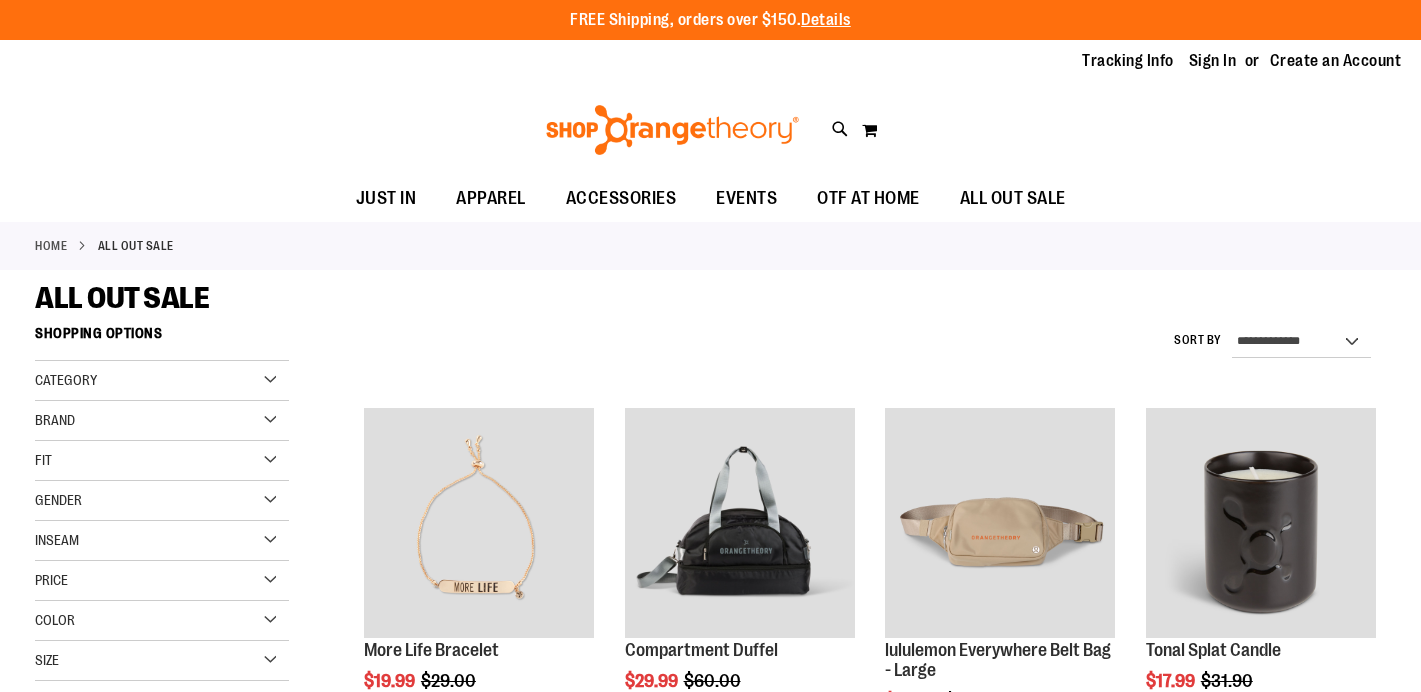 scroll, scrollTop: 0, scrollLeft: 0, axis: both 